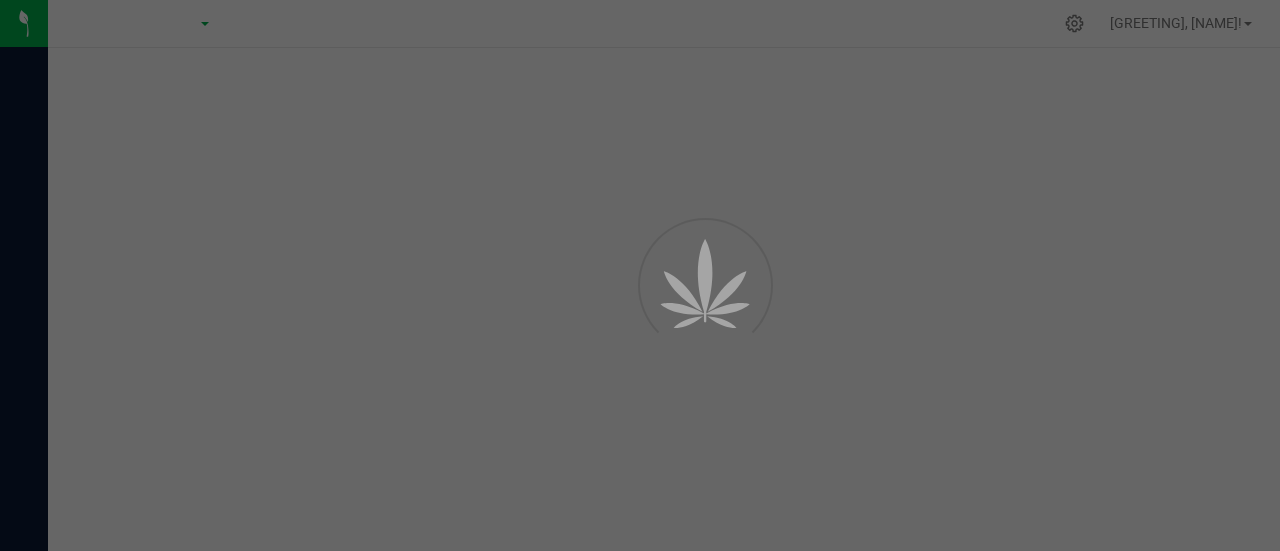 scroll, scrollTop: 0, scrollLeft: 0, axis: both 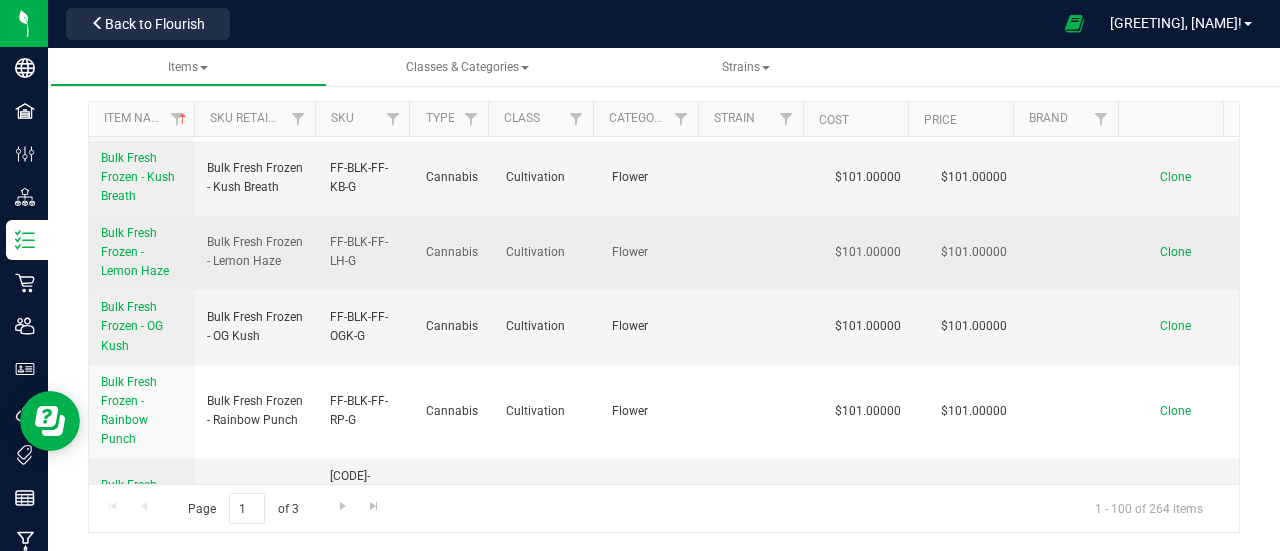 click on "Bulk Fresh Frozen - Lemon Haze" at bounding box center (135, 252) 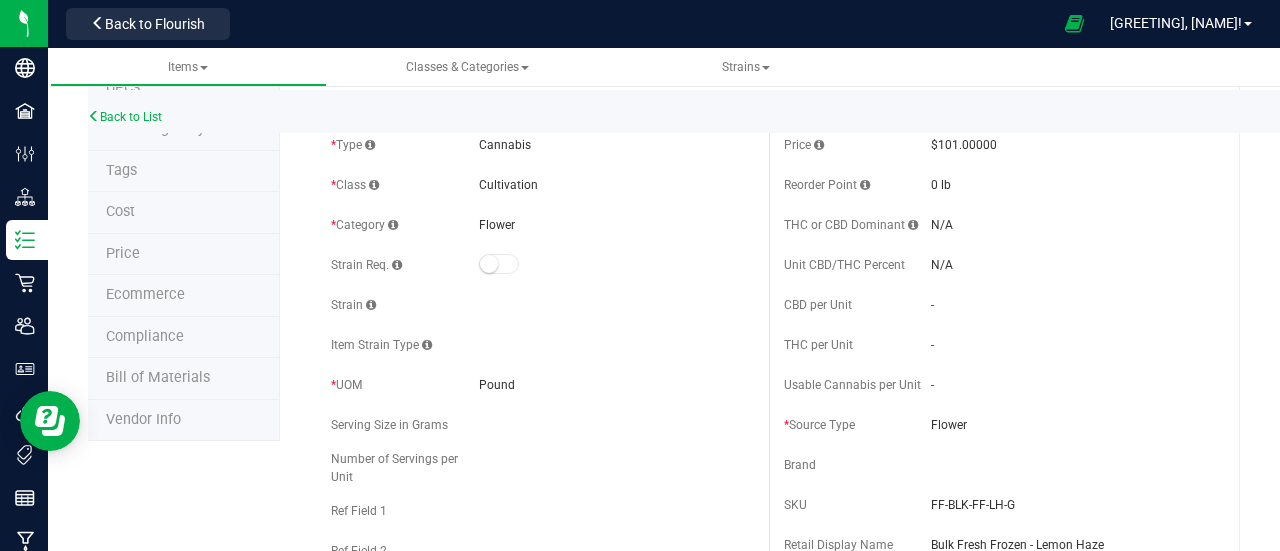 click on "Cost" at bounding box center [184, 213] 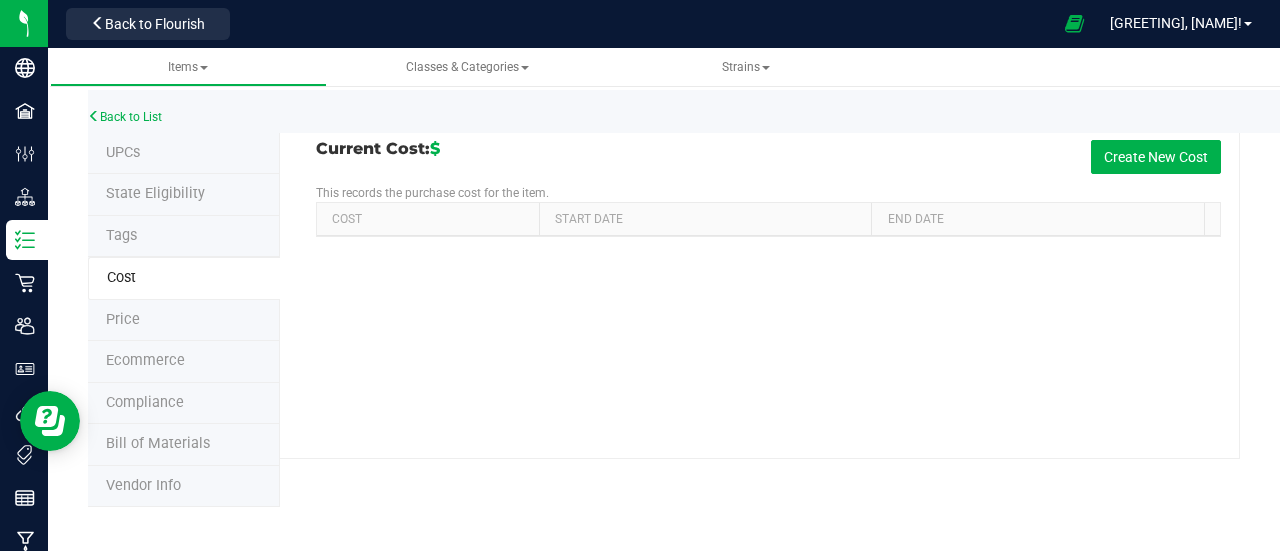 scroll, scrollTop: 36, scrollLeft: 0, axis: vertical 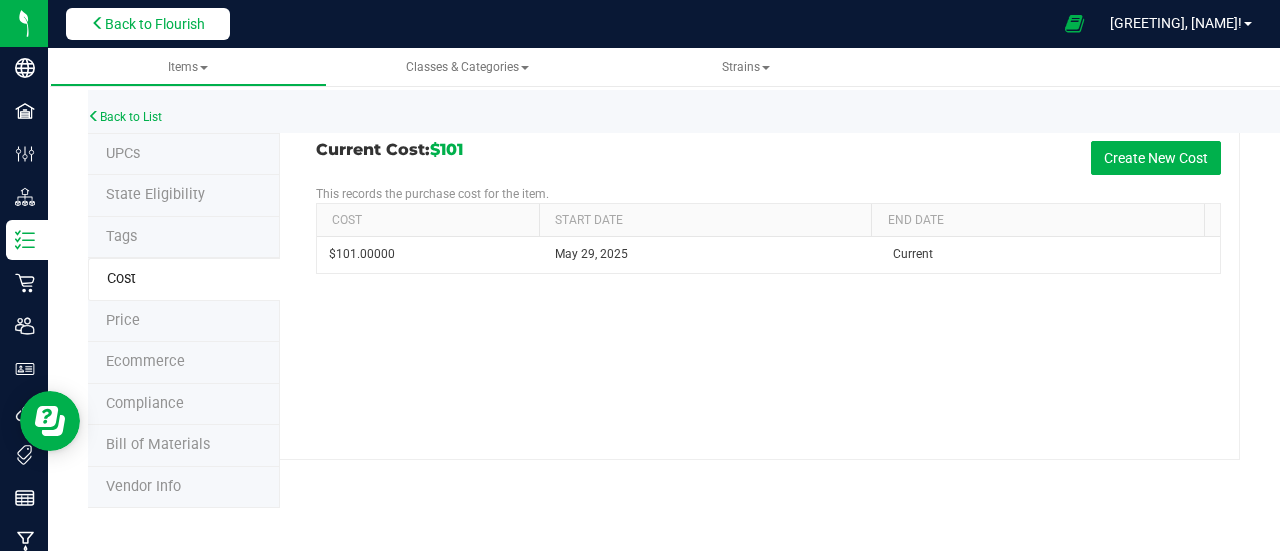 click on "Back to Flourish" at bounding box center (148, 24) 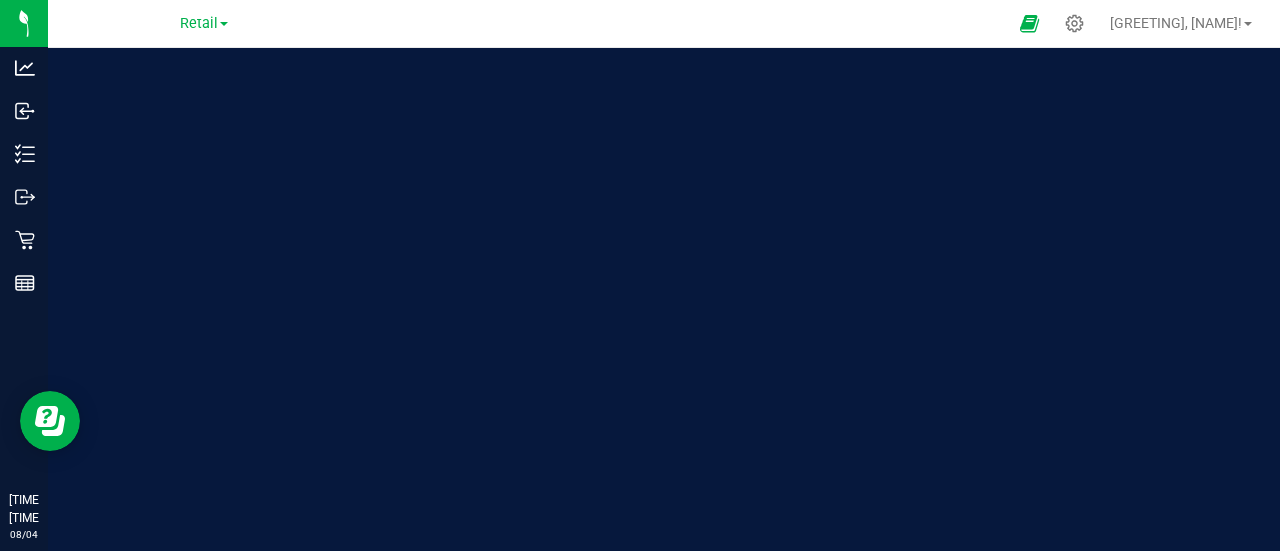 scroll, scrollTop: 0, scrollLeft: 0, axis: both 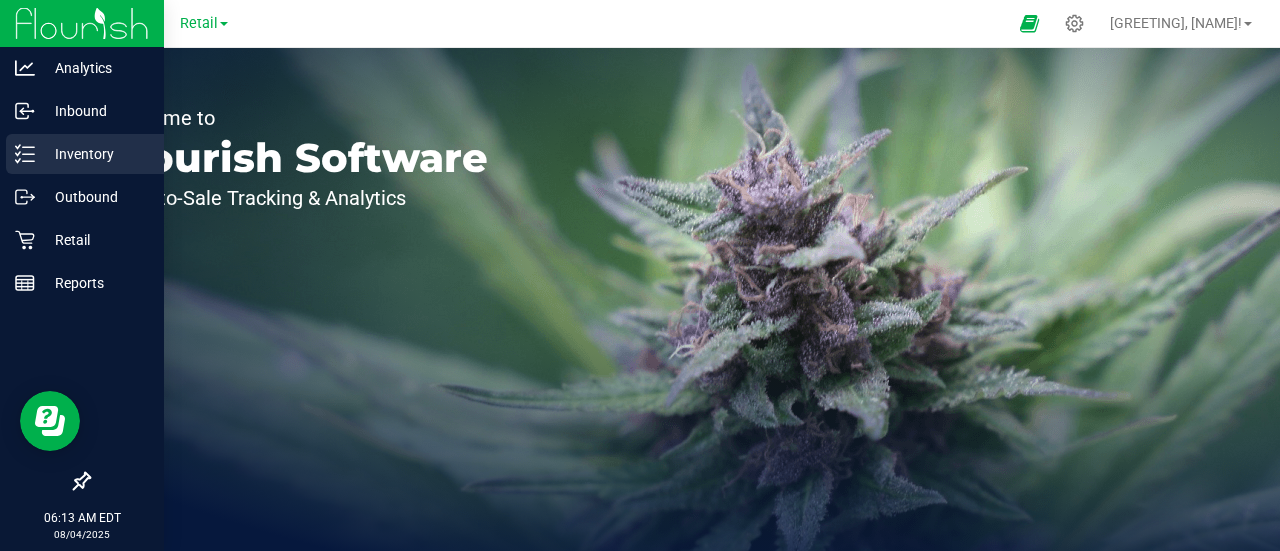 click on "Inventory" at bounding box center [95, 154] 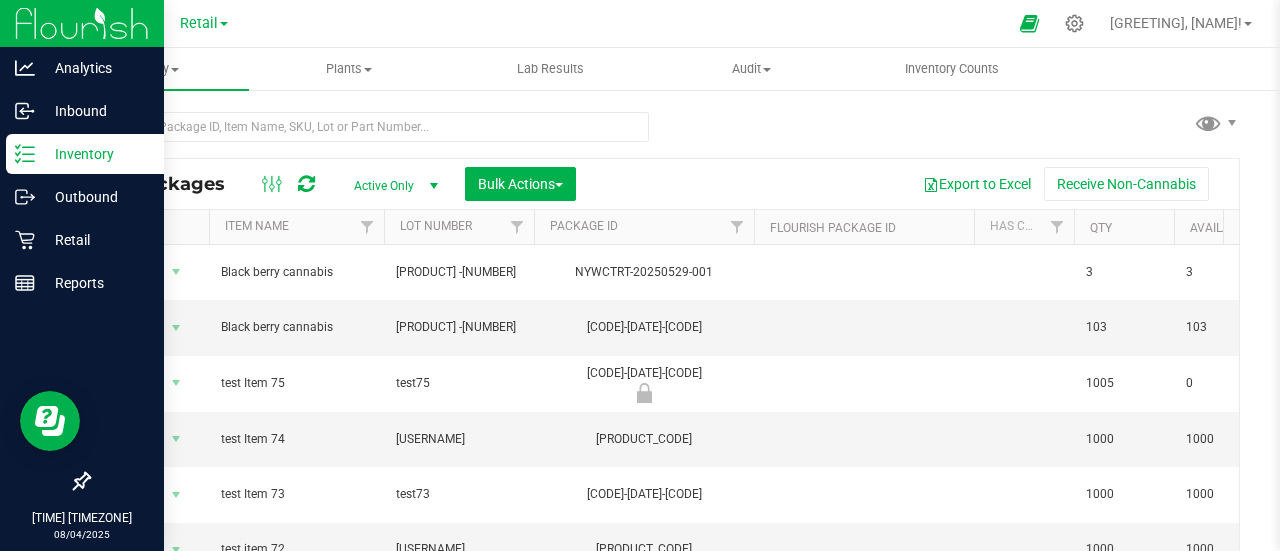 click on "Inventory" at bounding box center [95, 154] 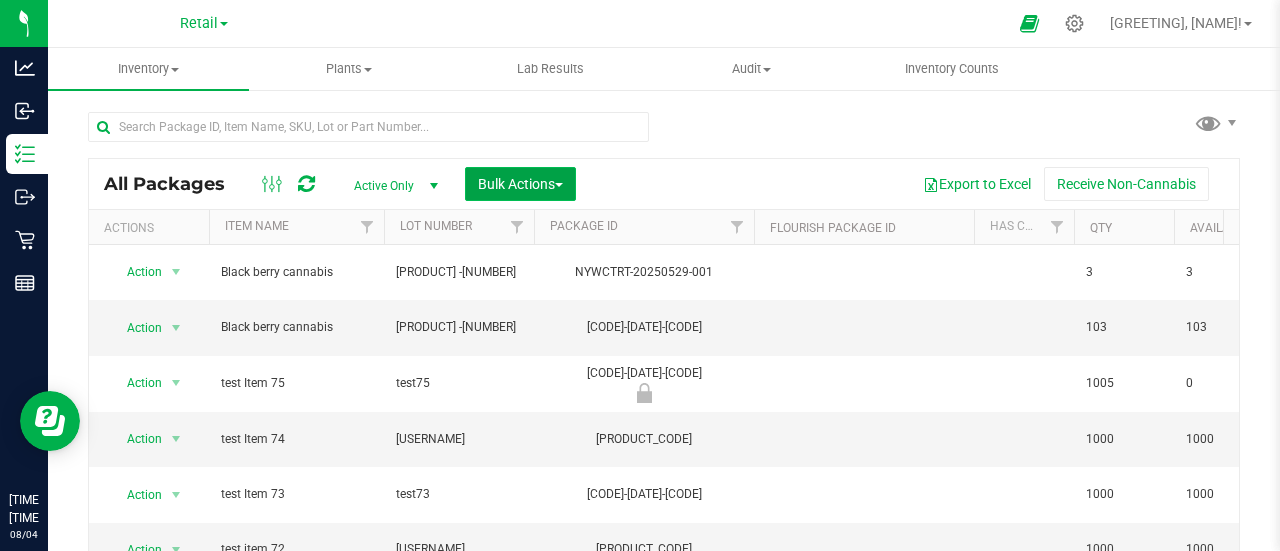 click on "Bulk Actions" at bounding box center (520, 184) 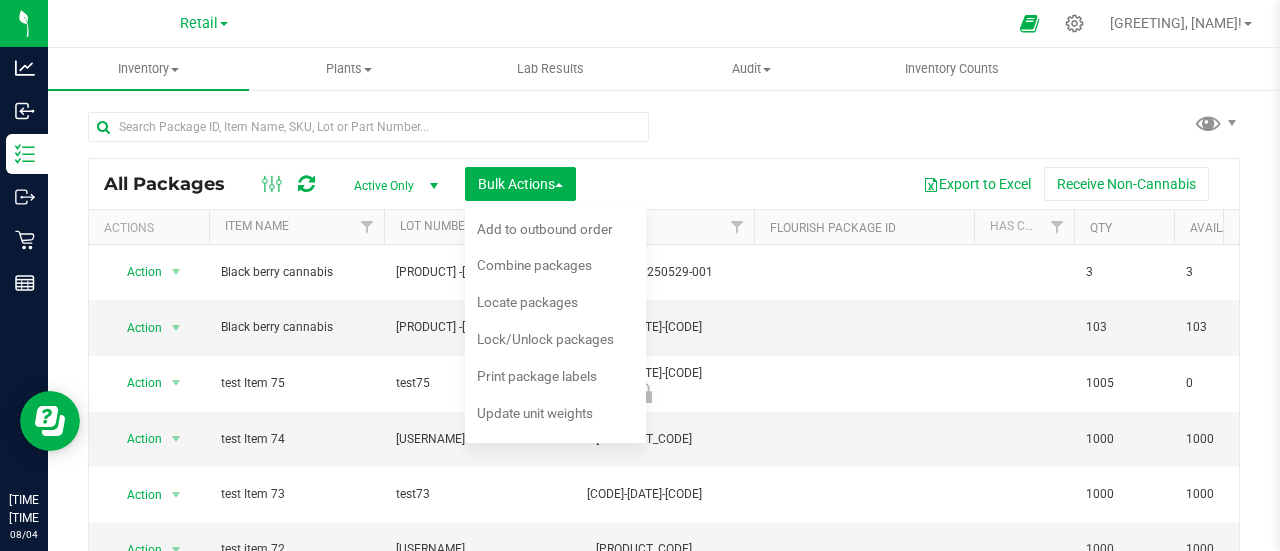 click on "Export to Excel
Receive Non-Cannabis" at bounding box center (907, 184) 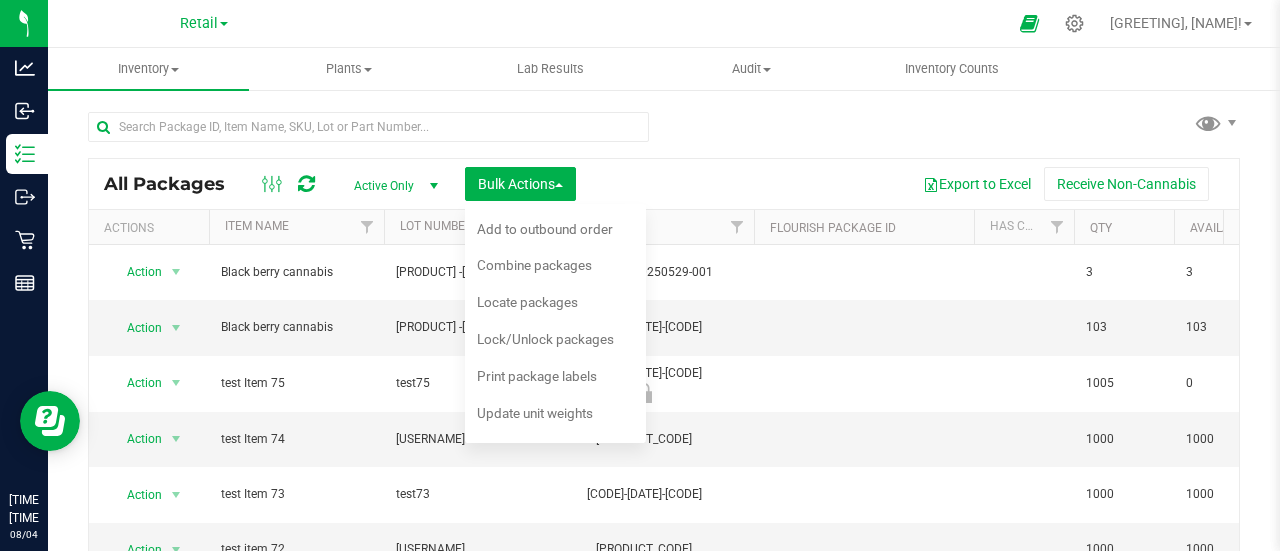 click on "Retail" at bounding box center (204, 22) 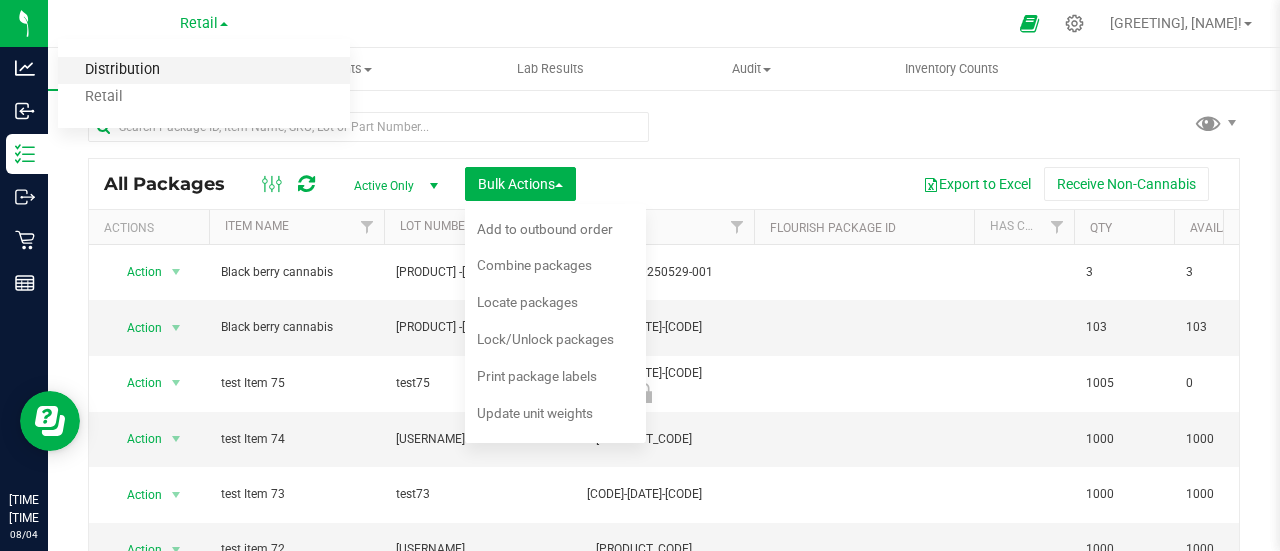 click on "Distribution" at bounding box center [204, 70] 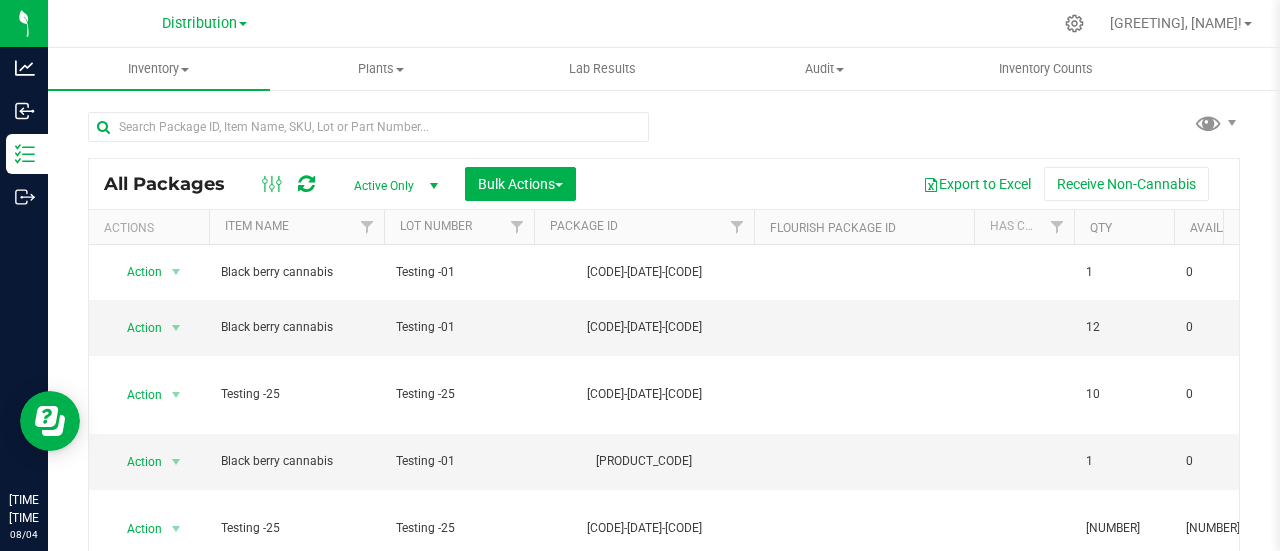 click on "Active Only" at bounding box center [392, 186] 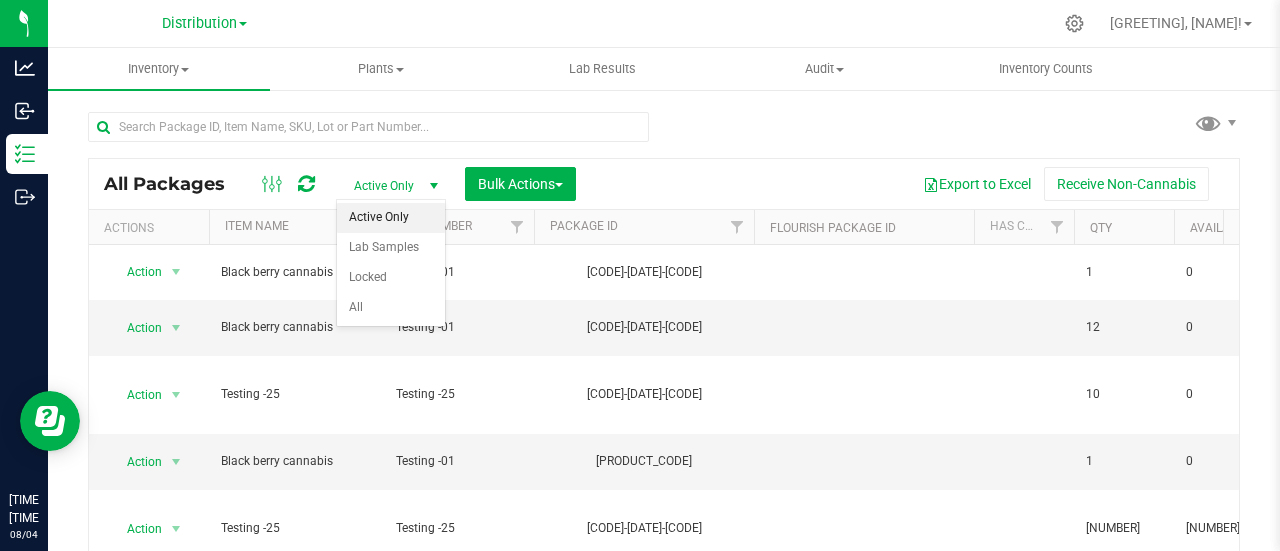 click on "Active Only" at bounding box center (392, 186) 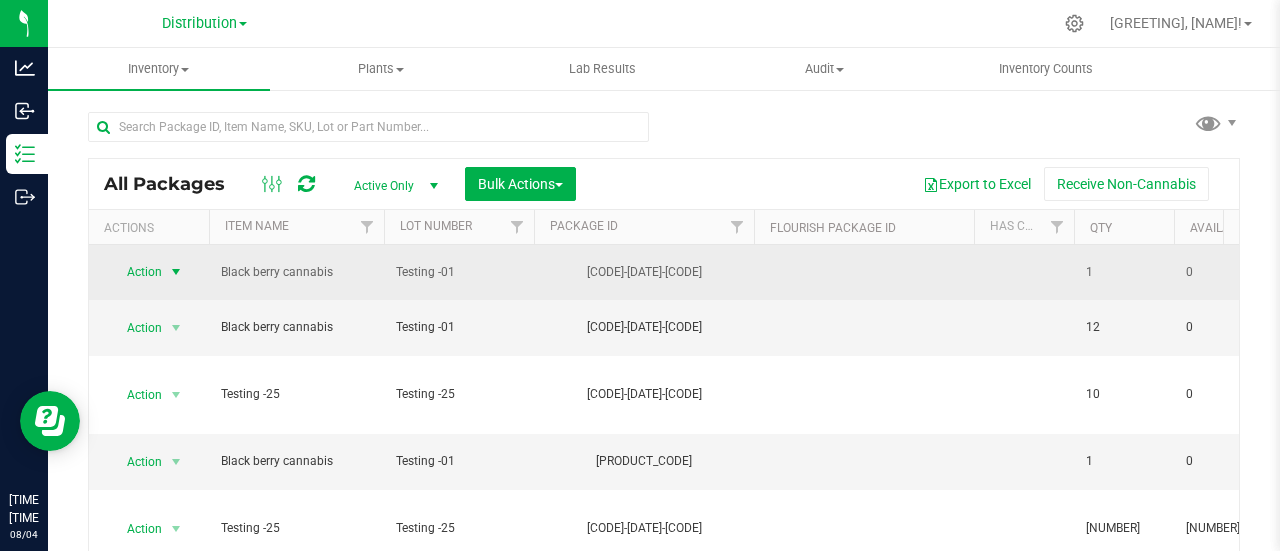 click at bounding box center (176, 272) 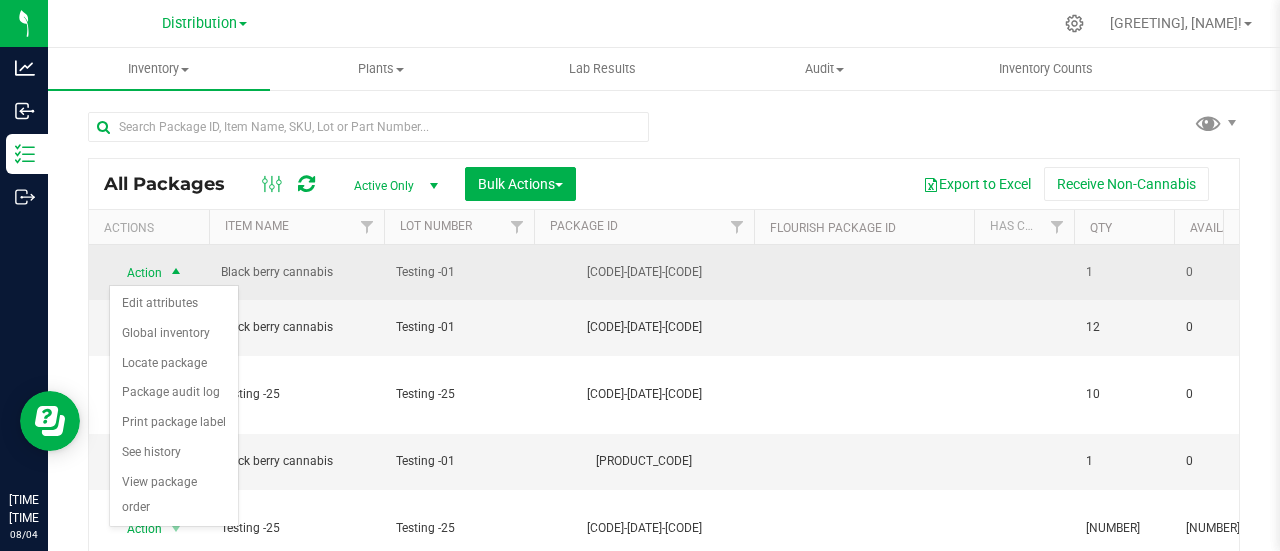click at bounding box center [176, 273] 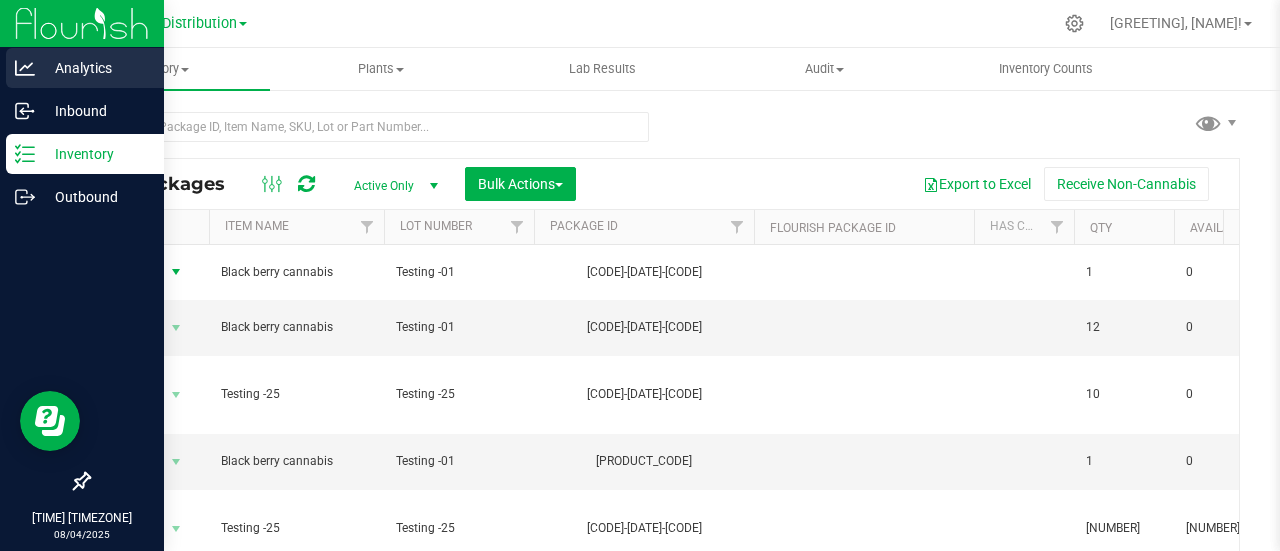 click on "Analytics" at bounding box center (95, 68) 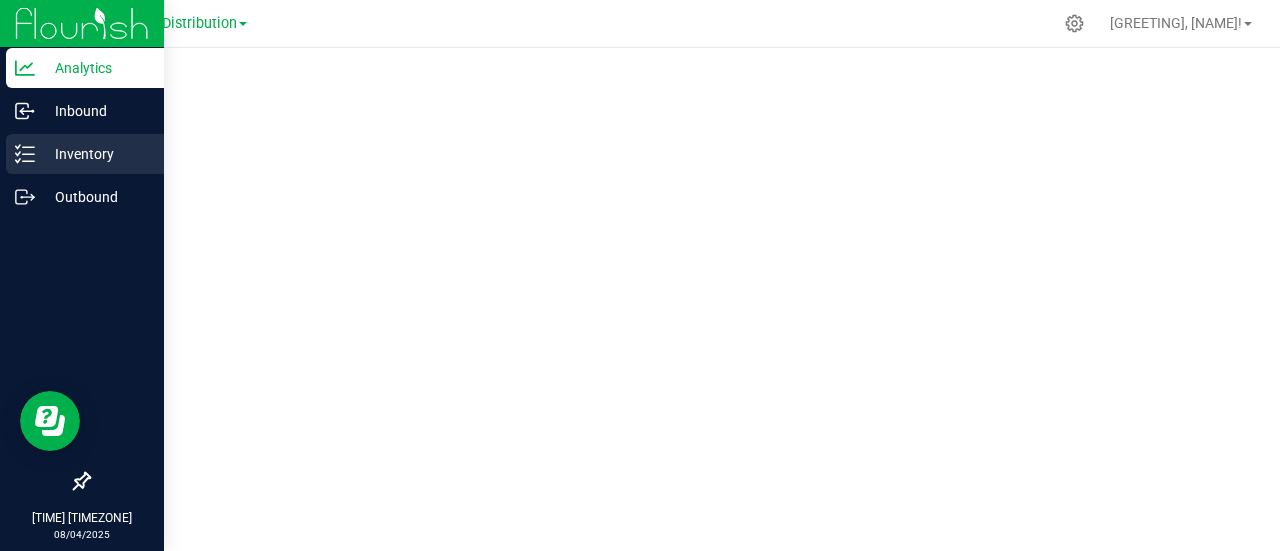 click on "Inventory" at bounding box center [95, 154] 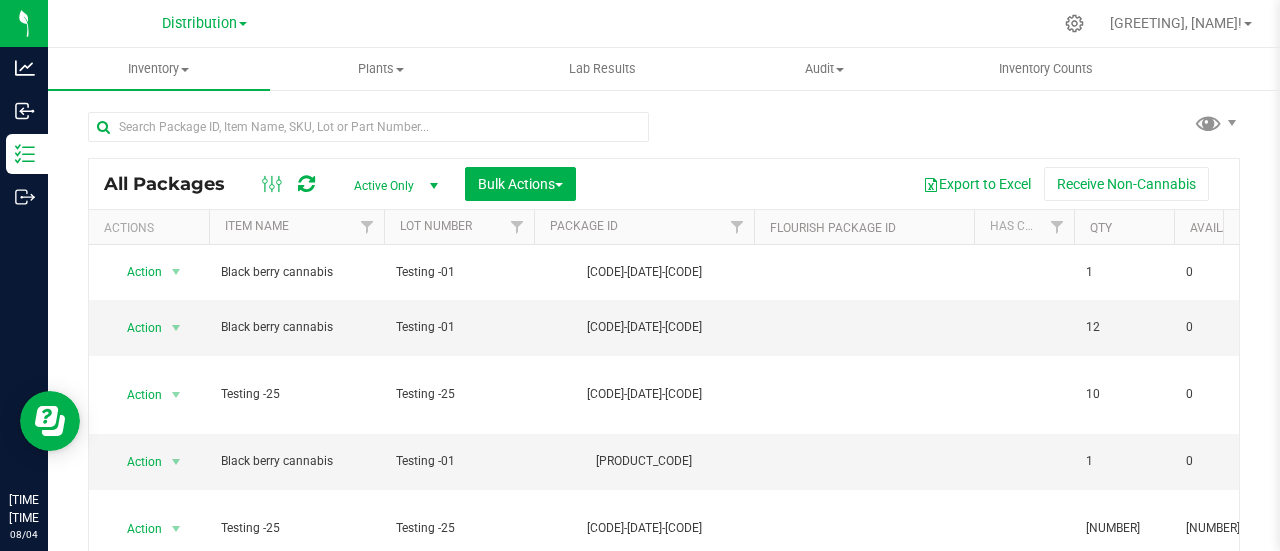 click at bounding box center [434, 186] 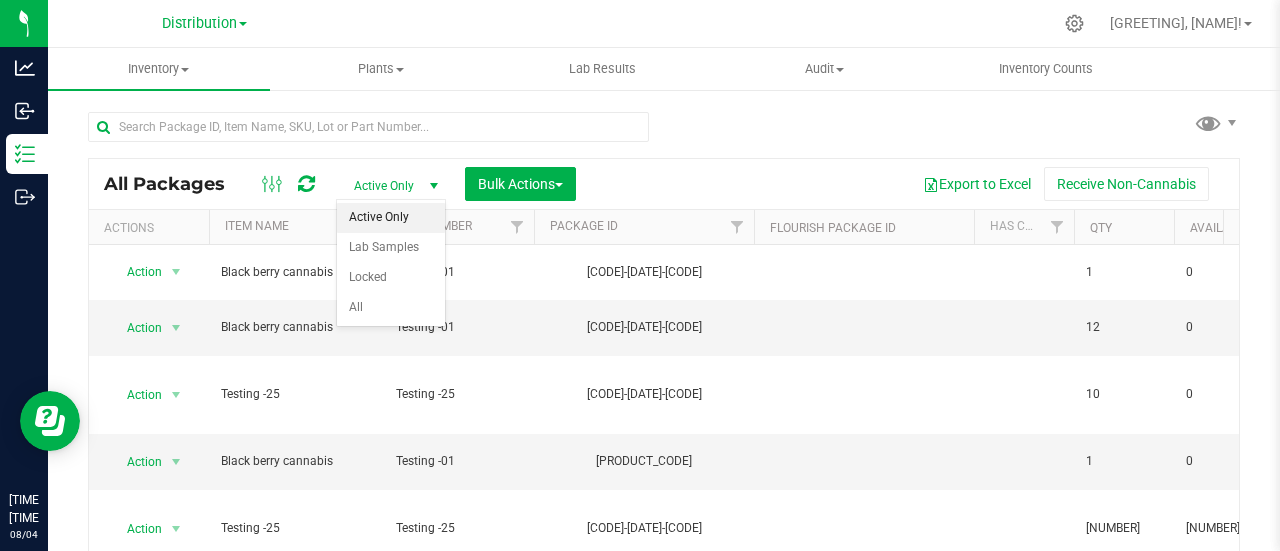 click at bounding box center (434, 186) 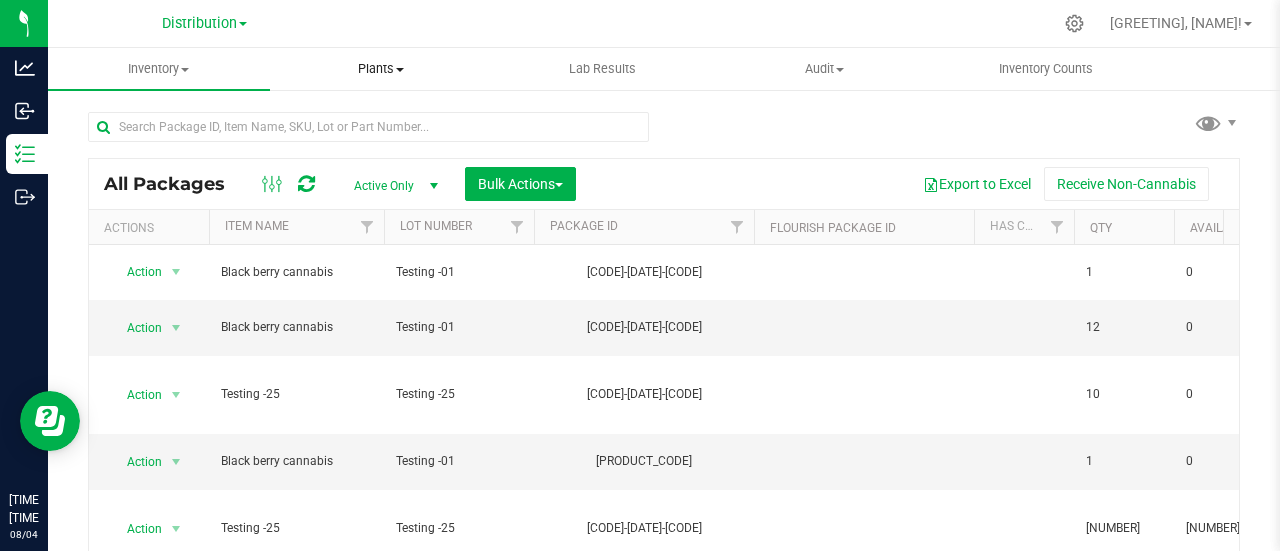click on "Plants" at bounding box center [381, 69] 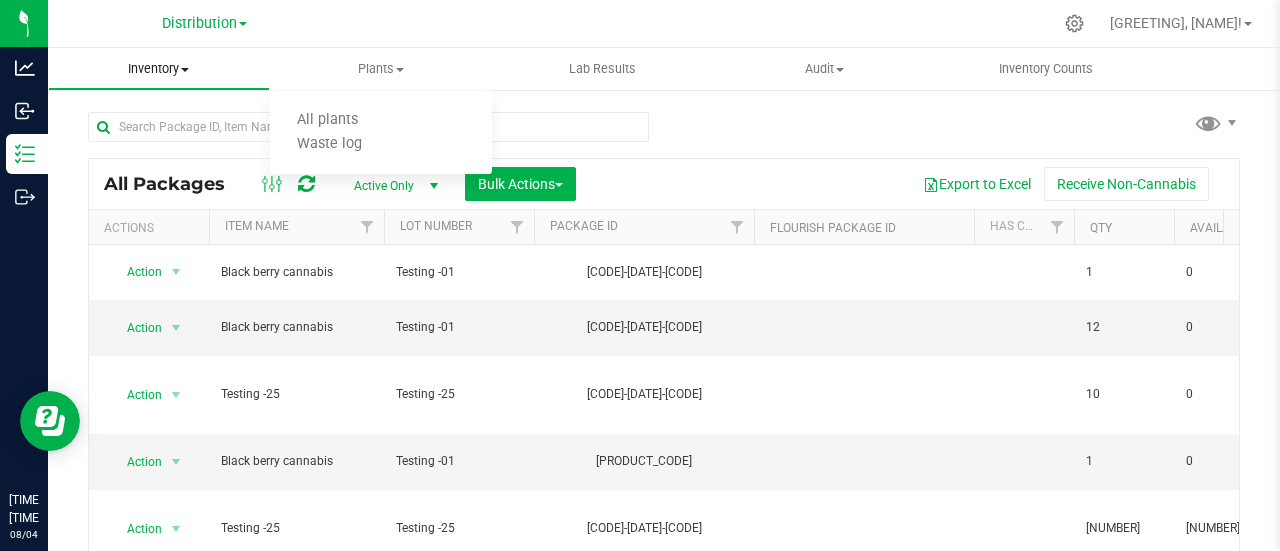 click on "Inventory" at bounding box center [159, 69] 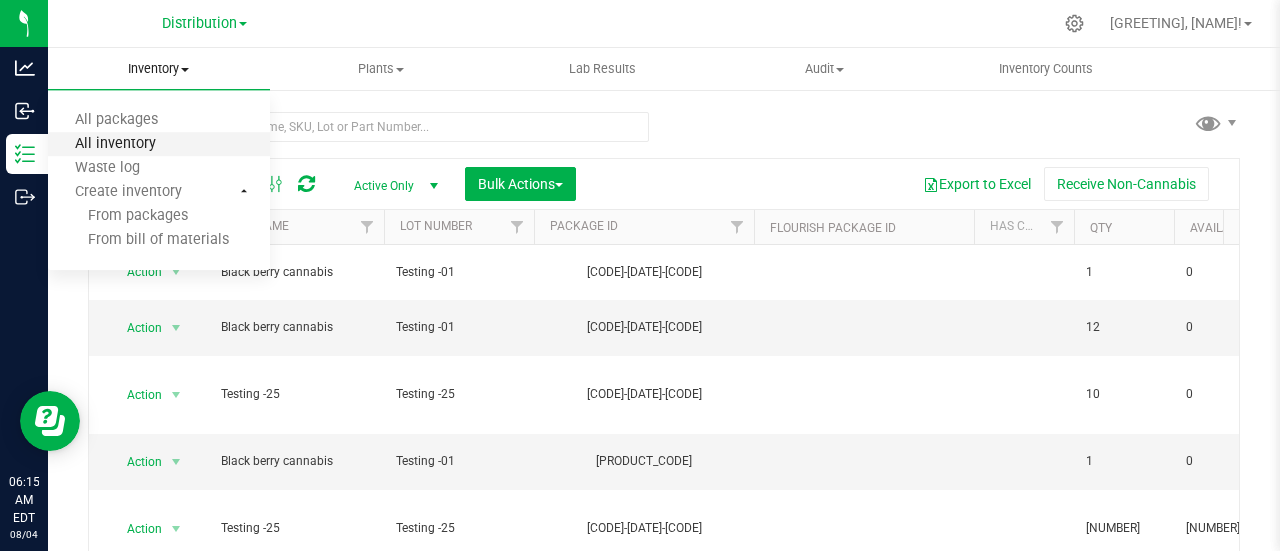 click on "All inventory" at bounding box center [115, 144] 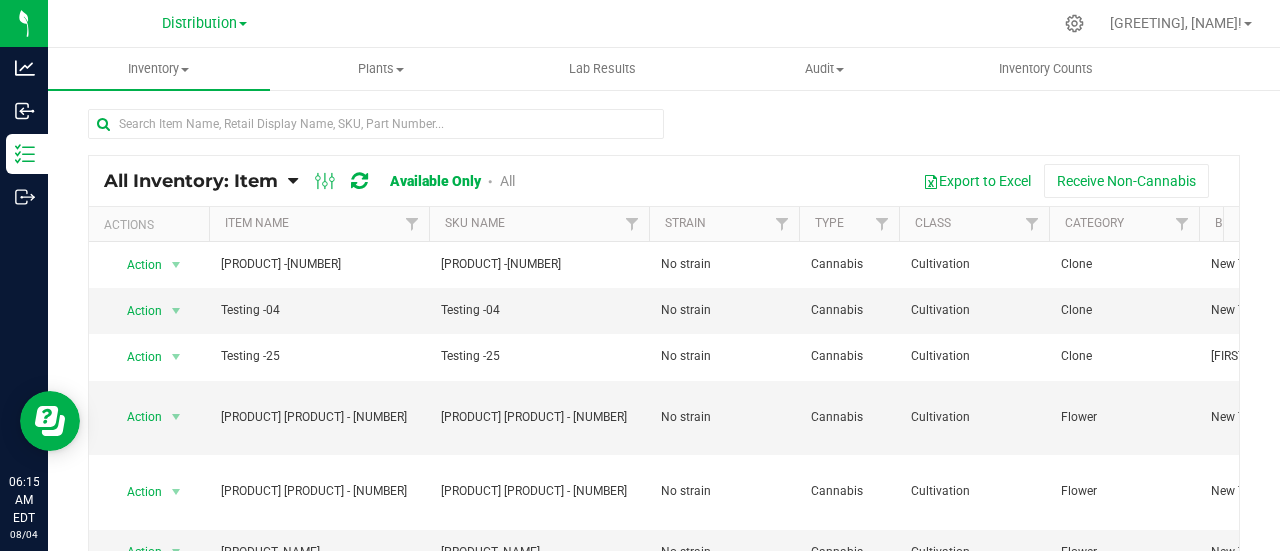 click at bounding box center [293, 181] 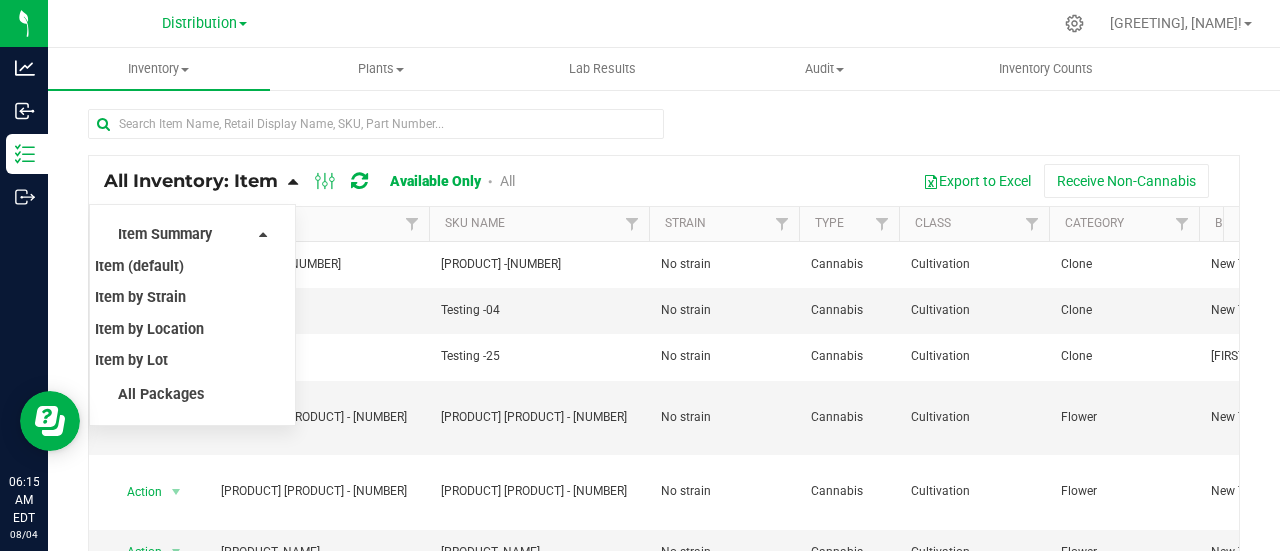 click at bounding box center [293, 181] 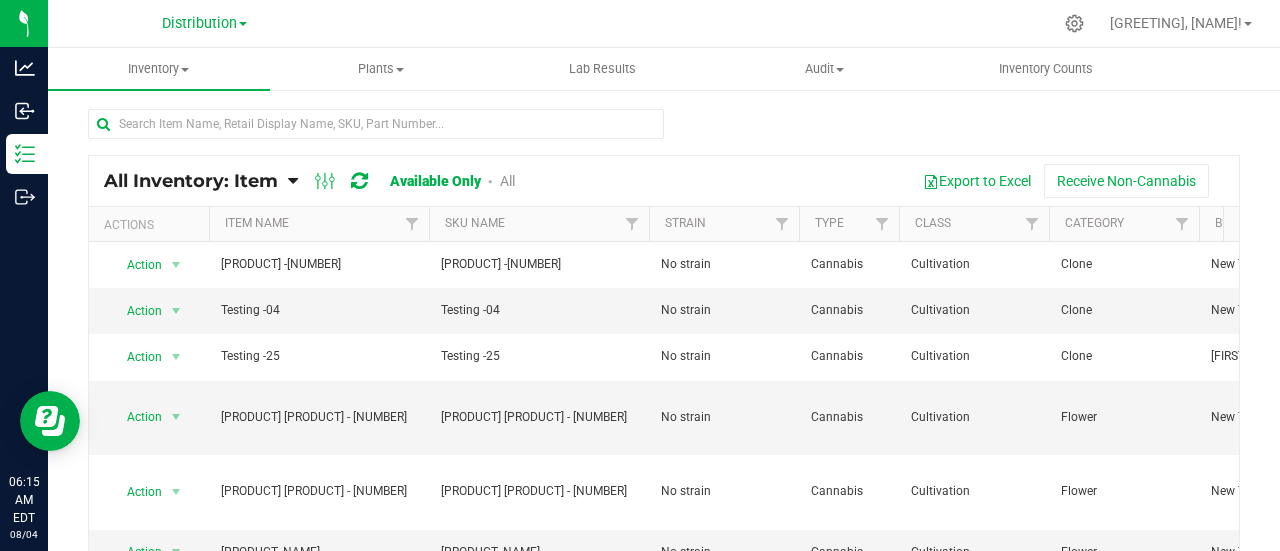 click at bounding box center [341, 181] 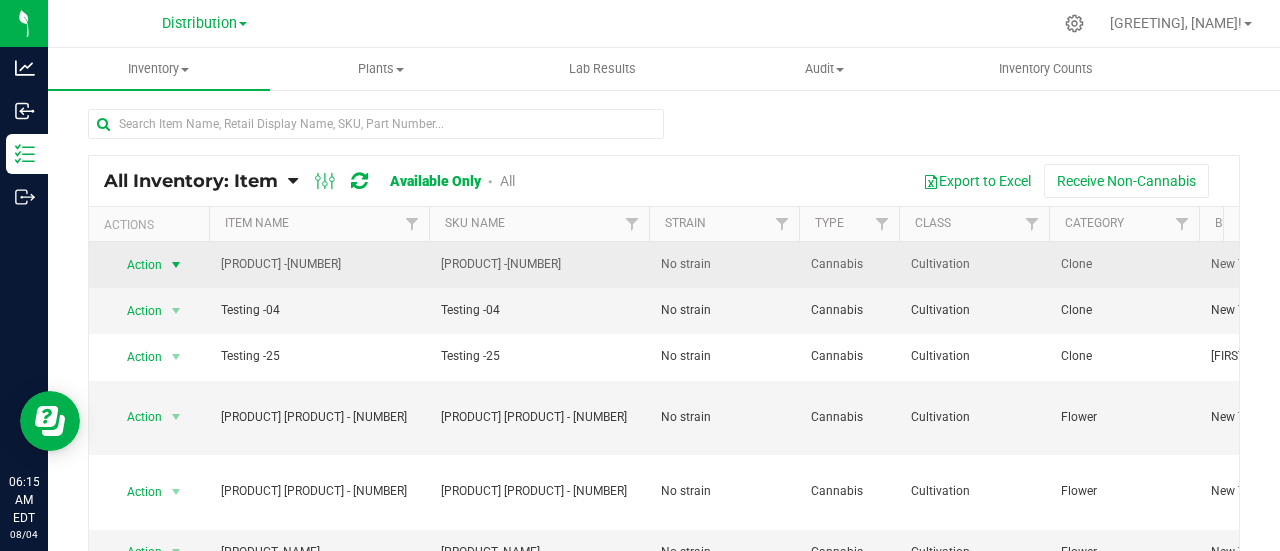 click on "Action" at bounding box center [136, 265] 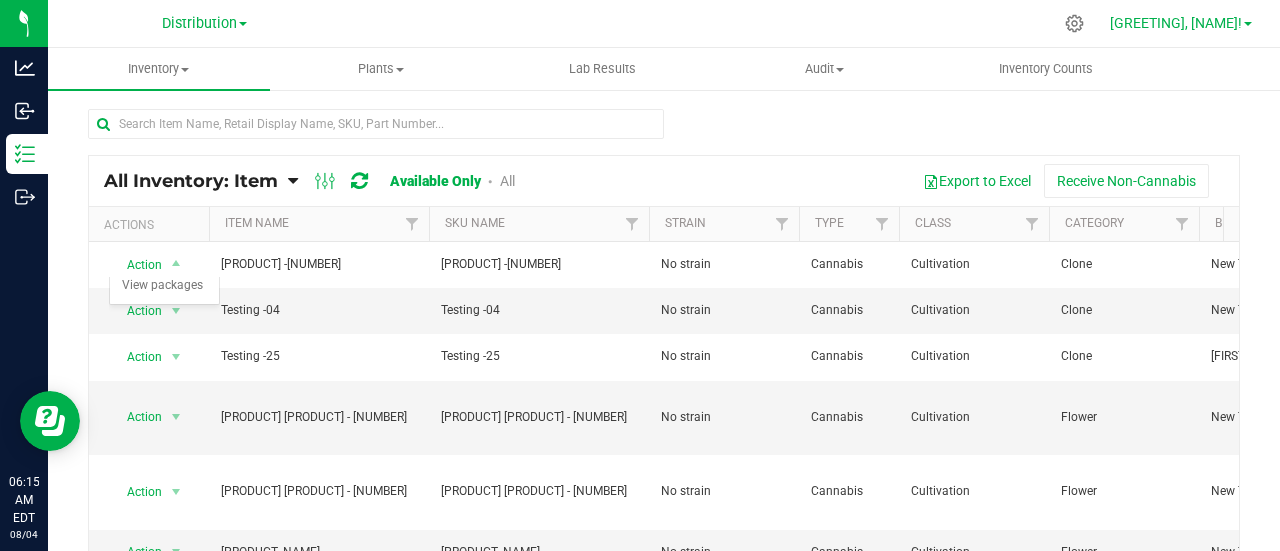 click on "[GREETING], [NAME]!" at bounding box center (1176, 23) 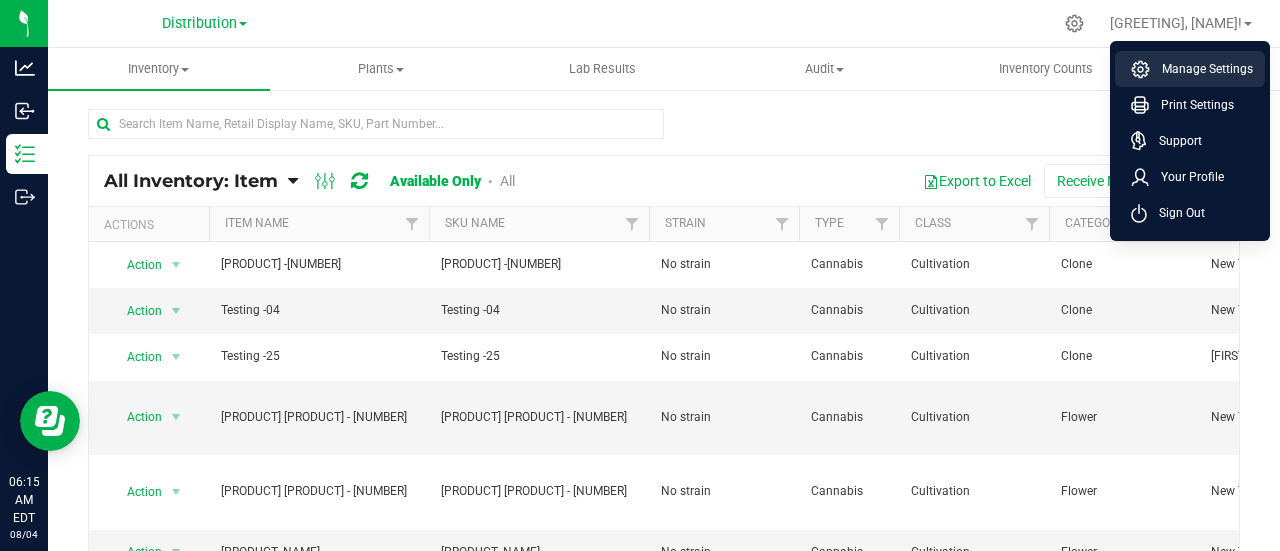 click on "Manage Settings" at bounding box center [1201, 69] 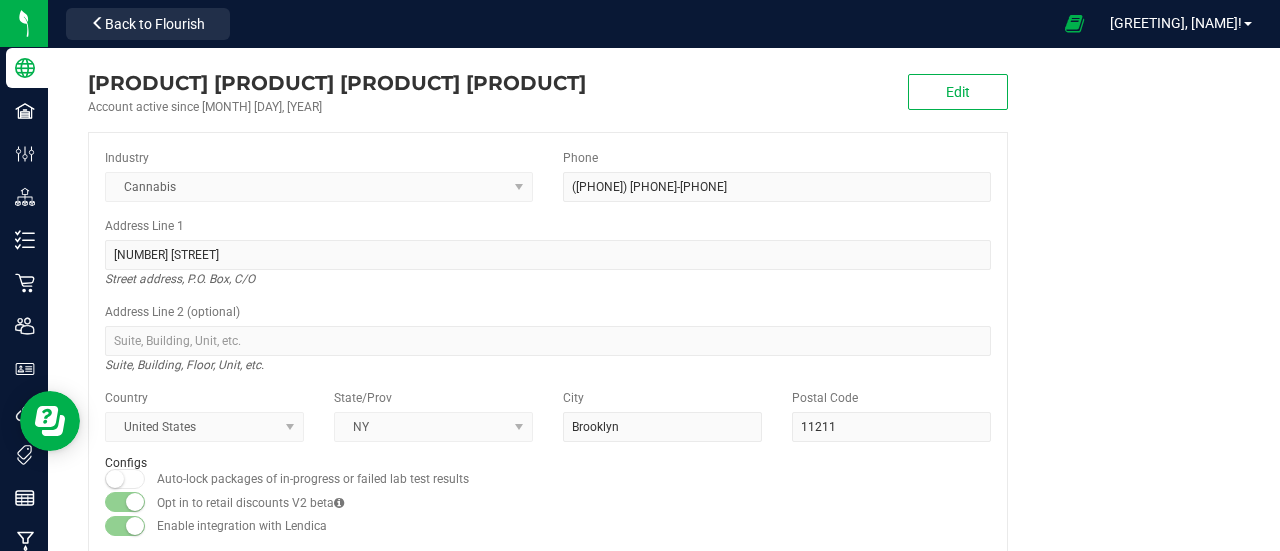 scroll, scrollTop: 36, scrollLeft: 0, axis: vertical 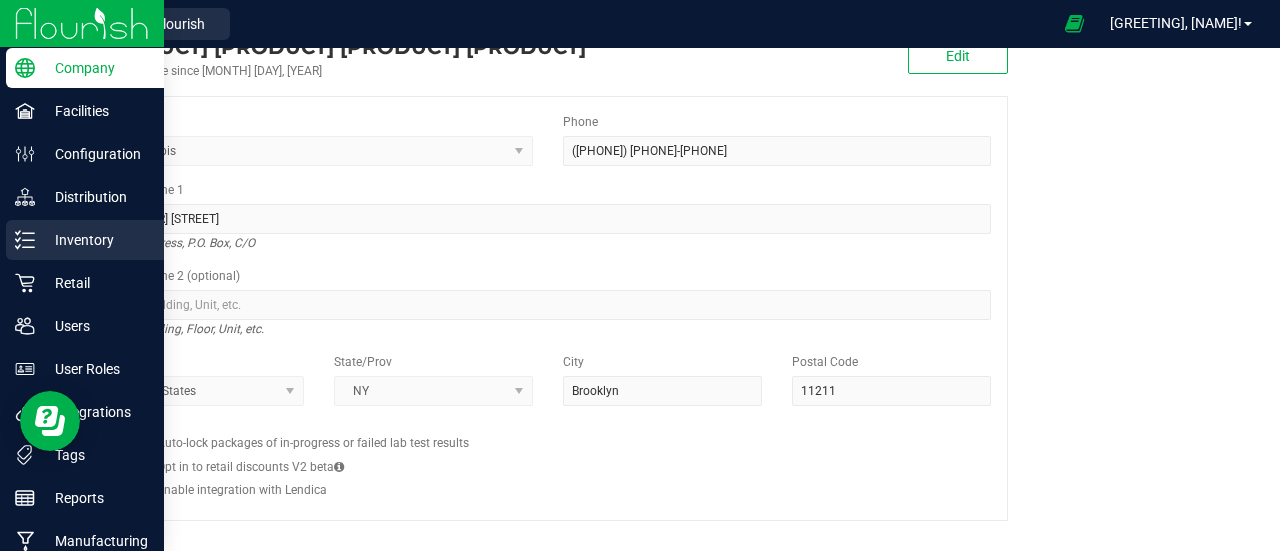 click on "Inventory" at bounding box center (95, 240) 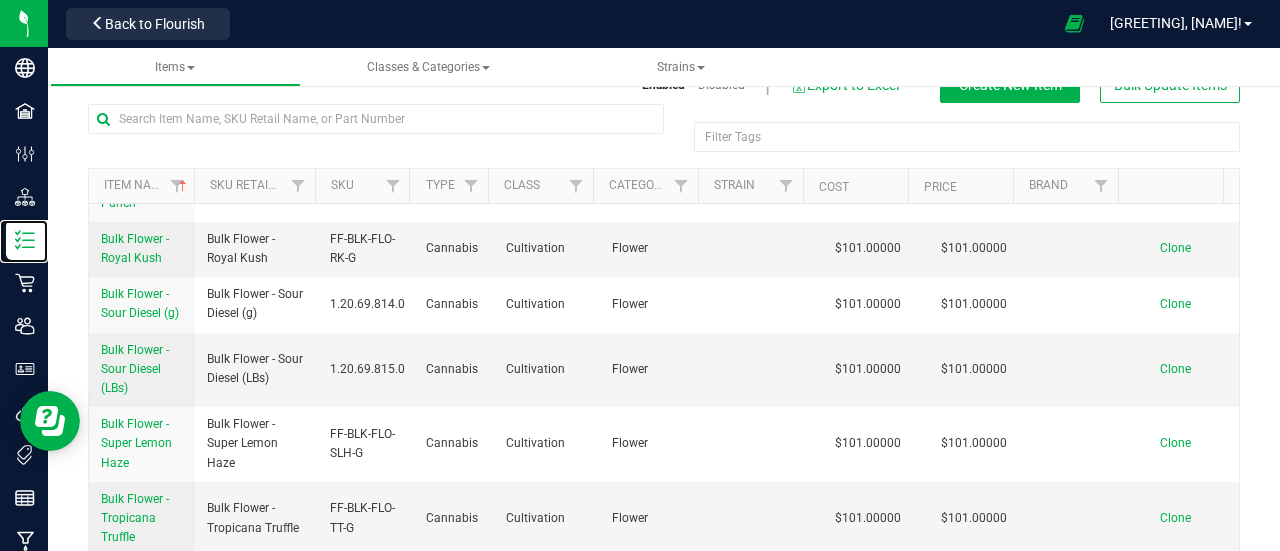 scroll, scrollTop: 2000, scrollLeft: 0, axis: vertical 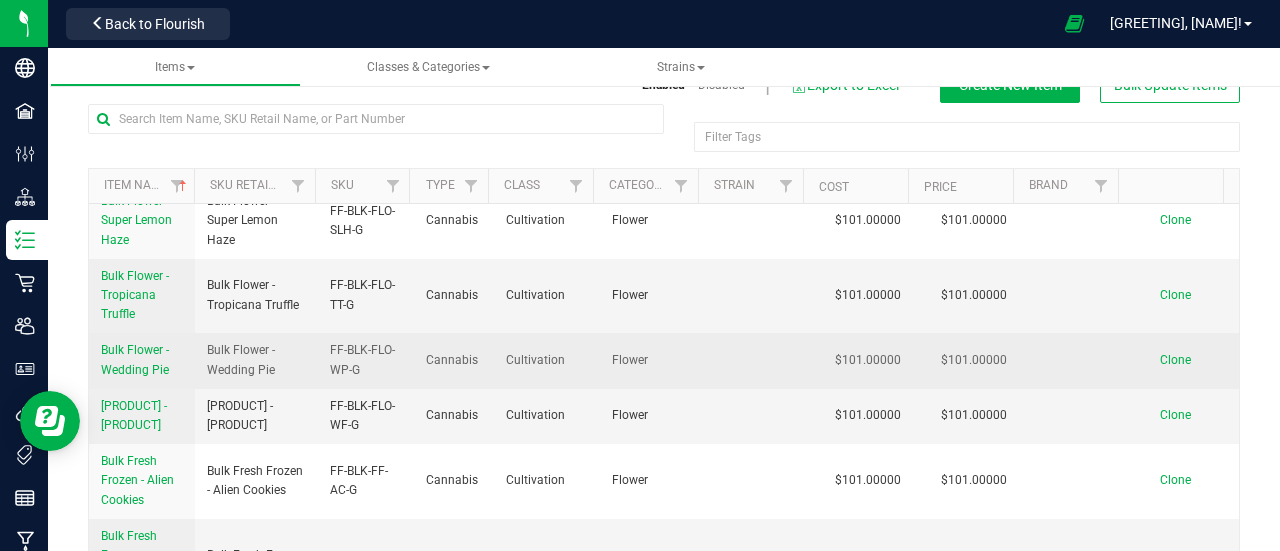 click on "Bulk Flower - Wedding Pie" at bounding box center [135, 359] 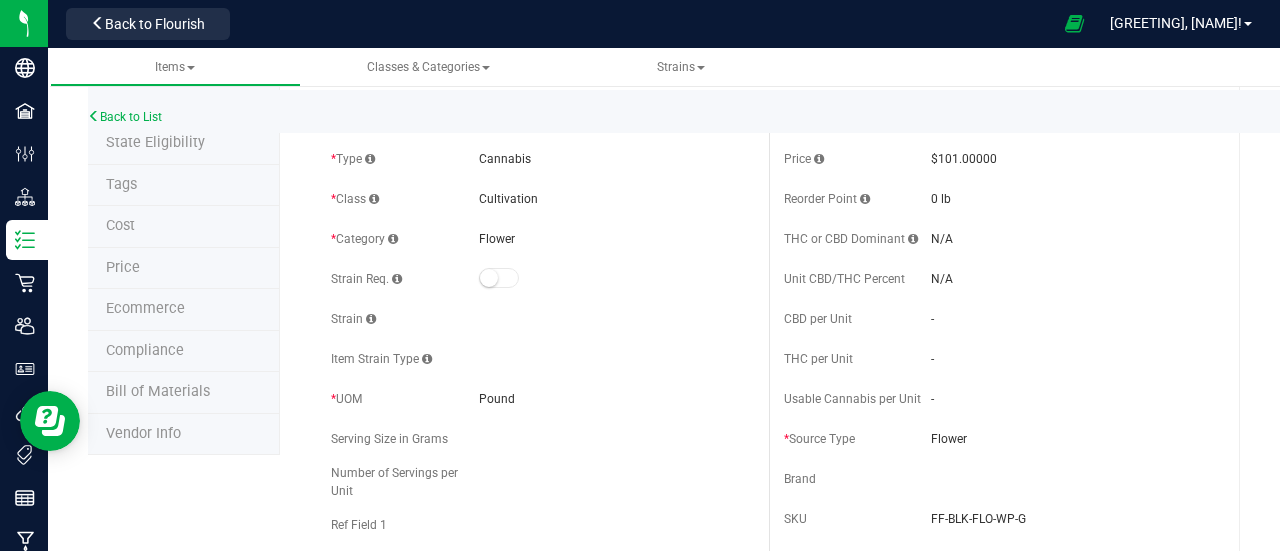 scroll, scrollTop: 0, scrollLeft: 0, axis: both 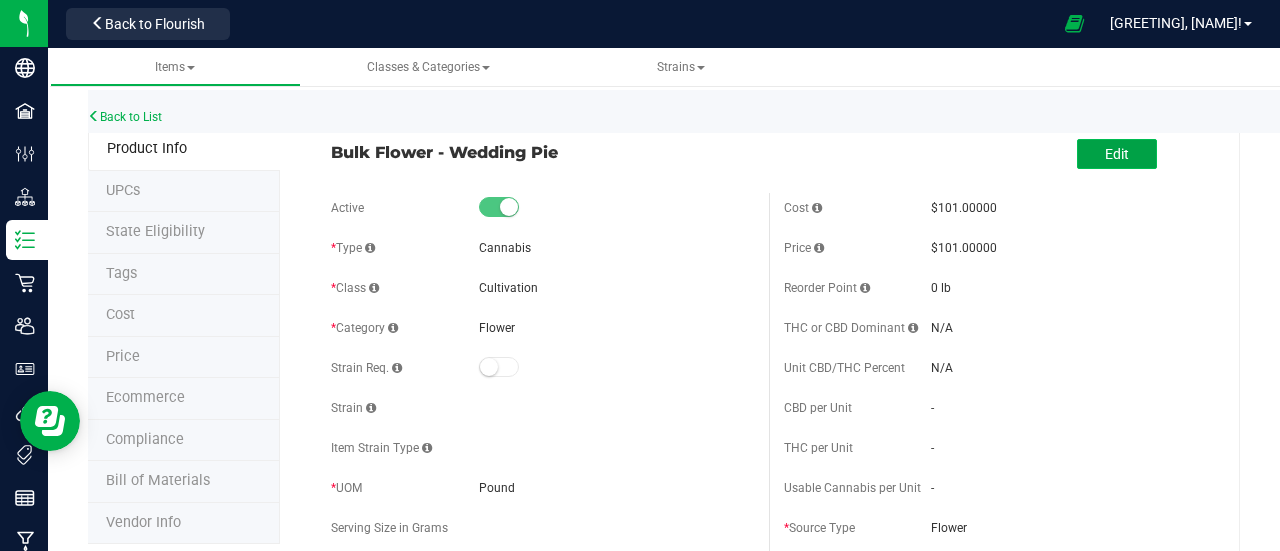 click on "Edit" at bounding box center [1117, 154] 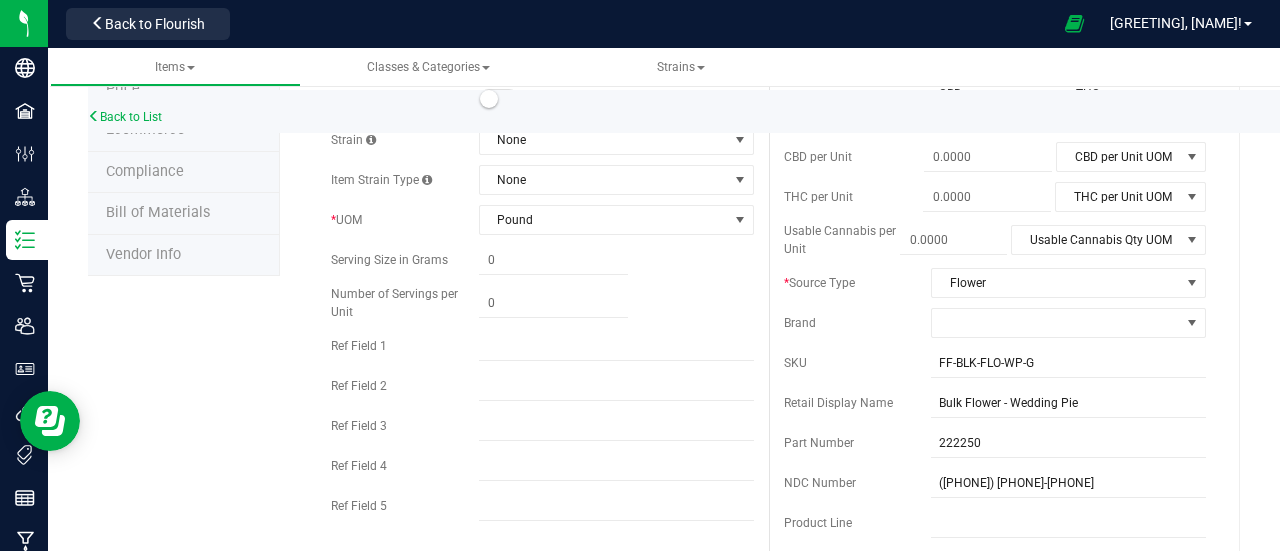 scroll, scrollTop: 300, scrollLeft: 0, axis: vertical 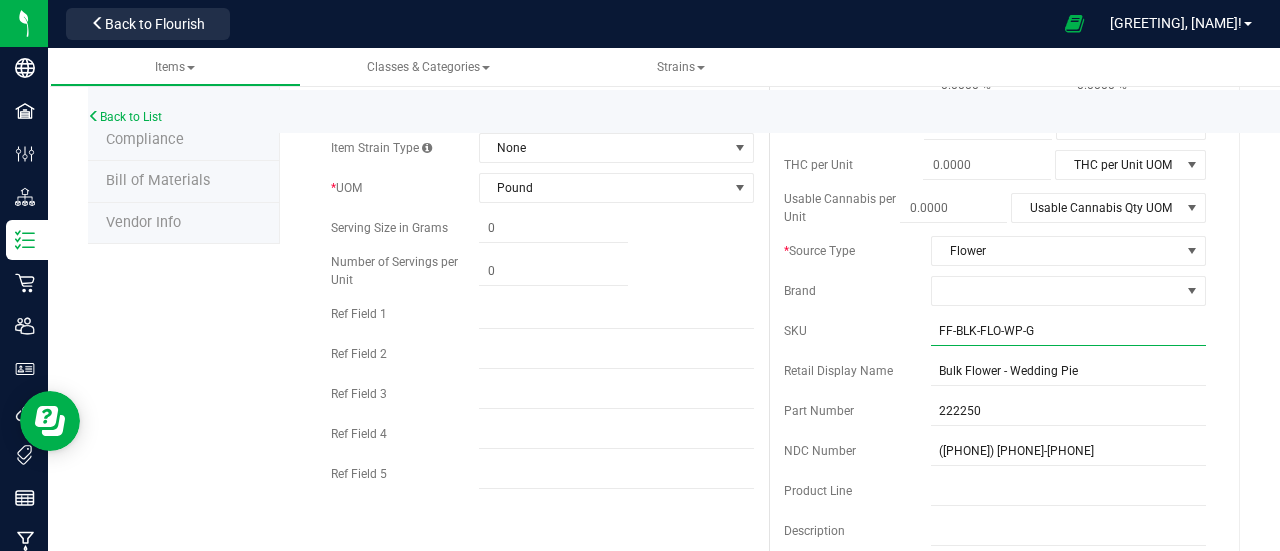 drag, startPoint x: 1025, startPoint y: 329, endPoint x: 916, endPoint y: 329, distance: 109 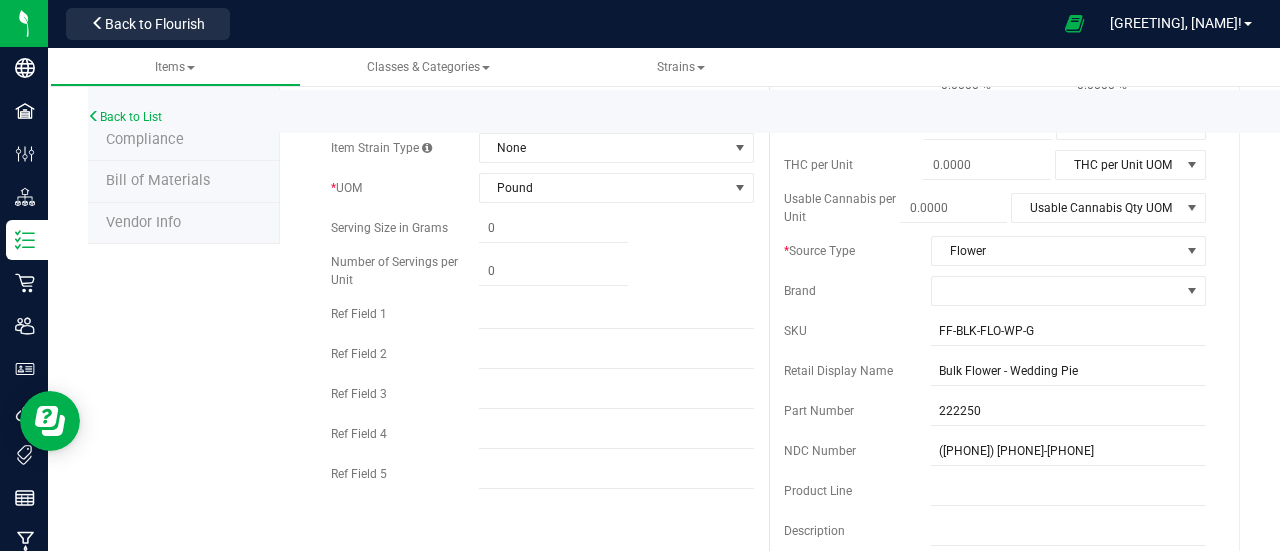 click on "[PRODUCT]
[PRICE]
[PRICE]
[PRICE]
[PRODUCT]
[UNIT]
[PRODUCT] [PRODUCT] [PRODUCT]" at bounding box center [995, 290] 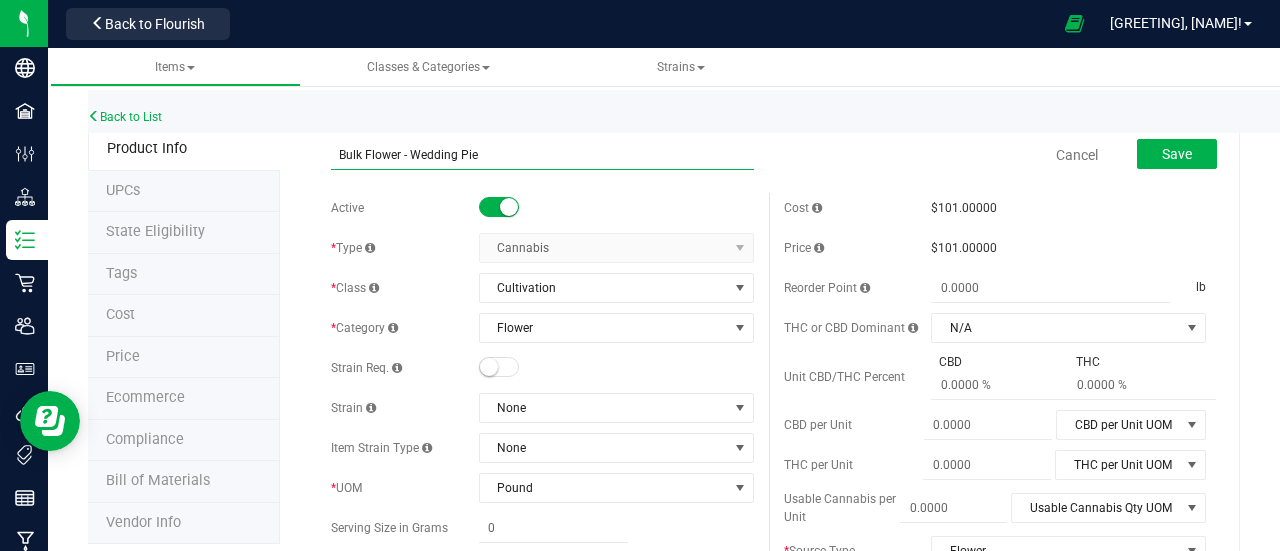 drag, startPoint x: 480, startPoint y: 153, endPoint x: 331, endPoint y: 154, distance: 149.00336 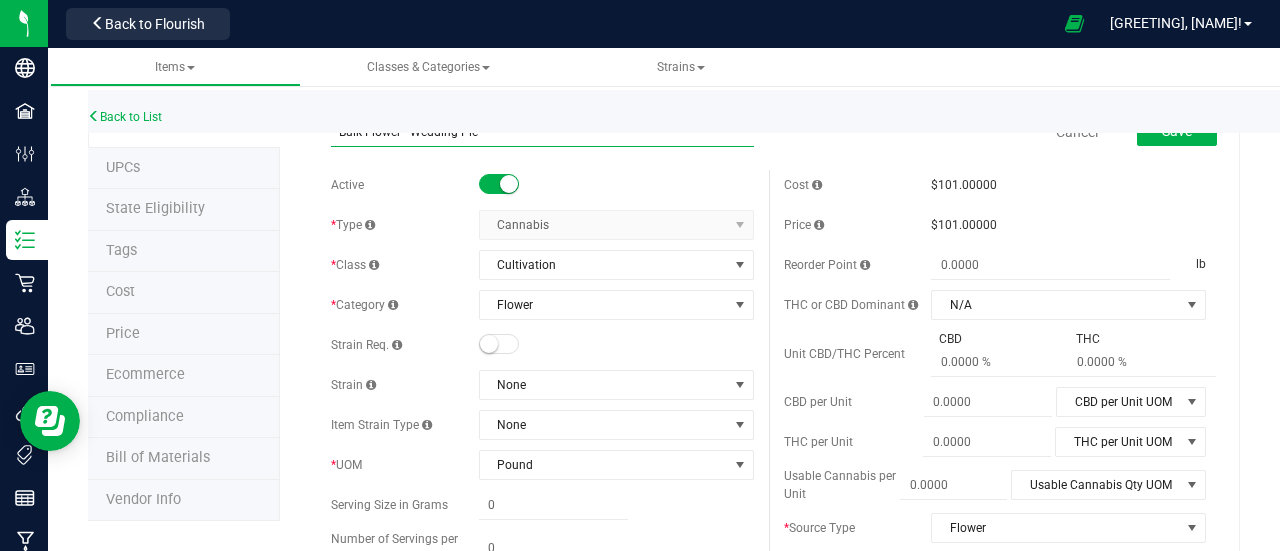 scroll, scrollTop: 0, scrollLeft: 0, axis: both 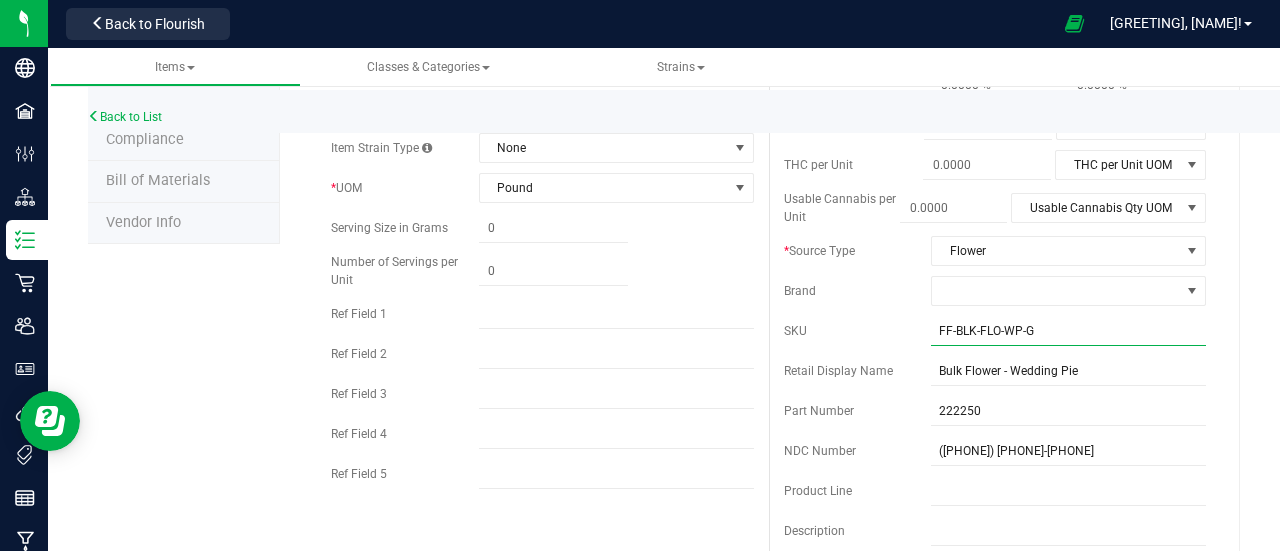 drag, startPoint x: 1003, startPoint y: 329, endPoint x: 901, endPoint y: 334, distance: 102.122475 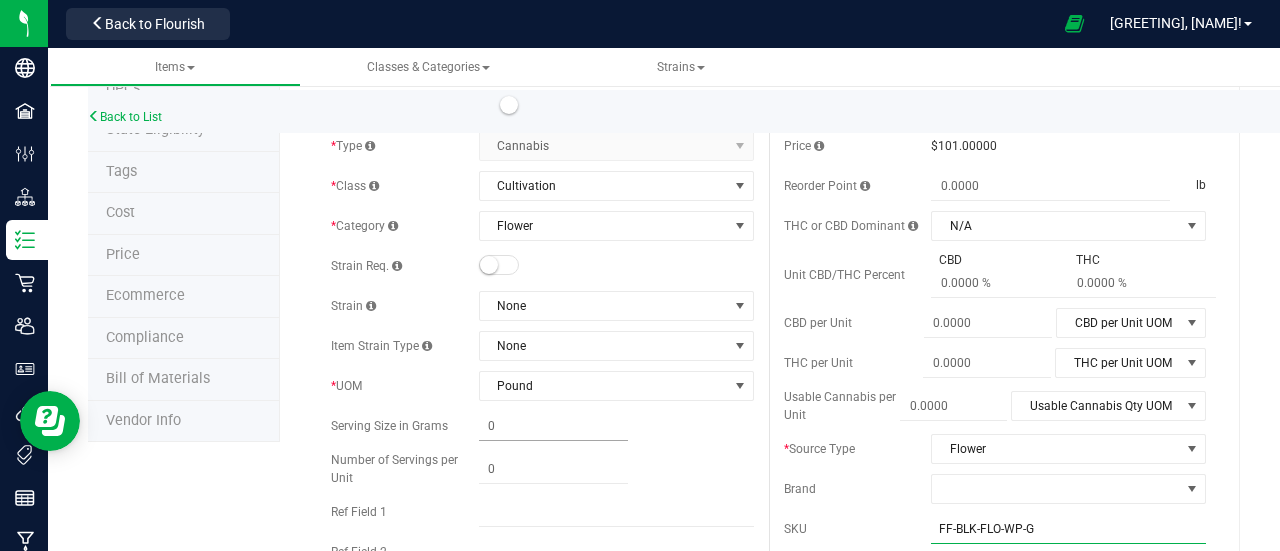 scroll, scrollTop: 0, scrollLeft: 0, axis: both 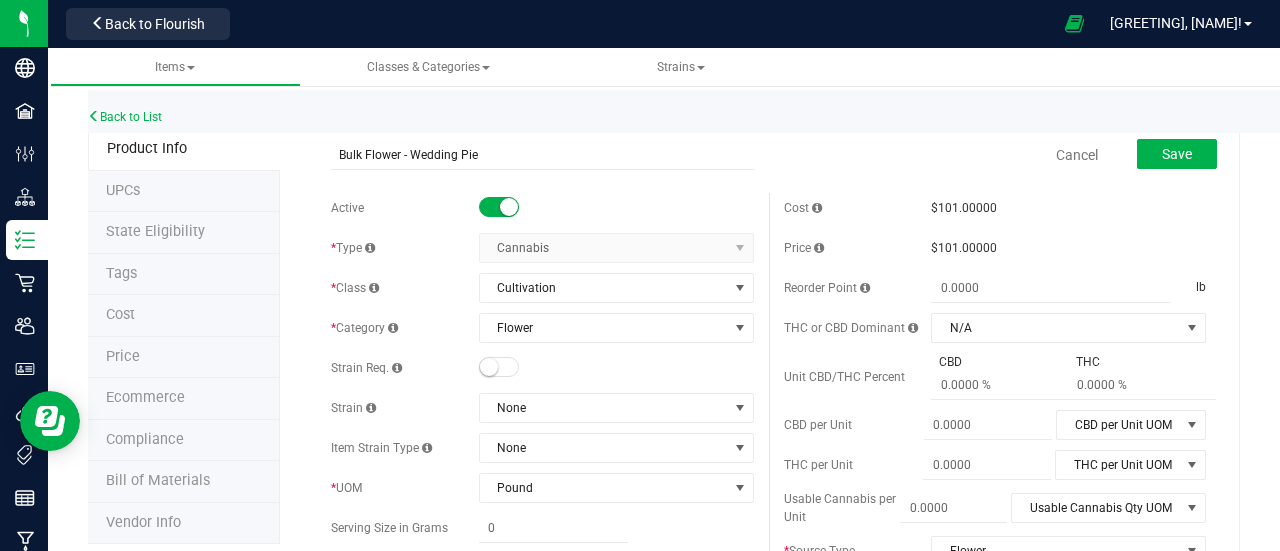 drag, startPoint x: 946, startPoint y: 246, endPoint x: 926, endPoint y: 246, distance: 20 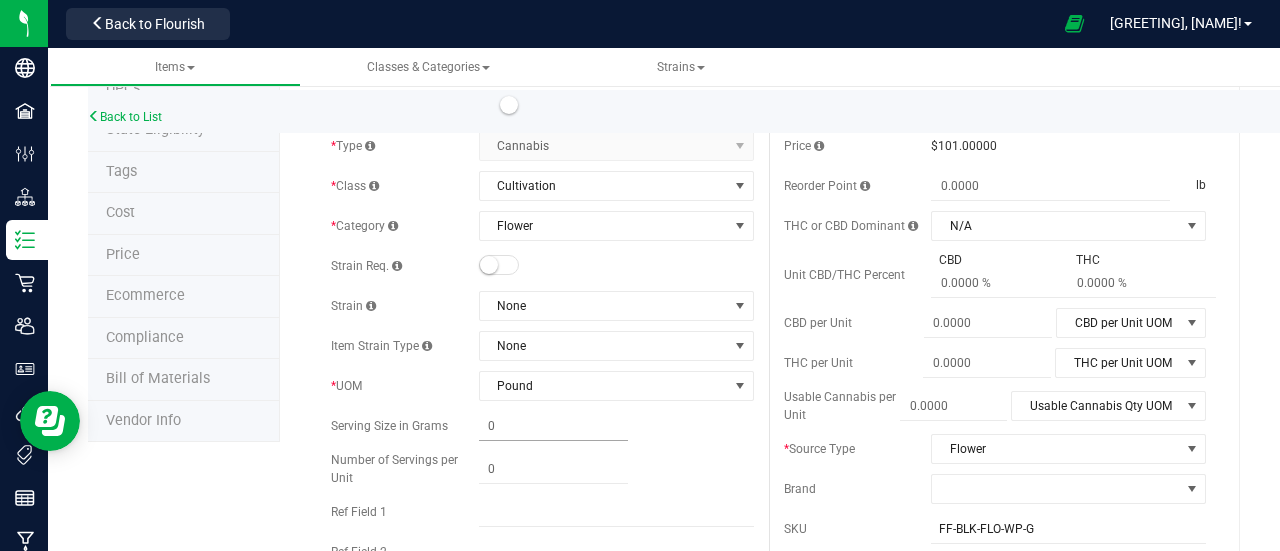 scroll, scrollTop: 300, scrollLeft: 0, axis: vertical 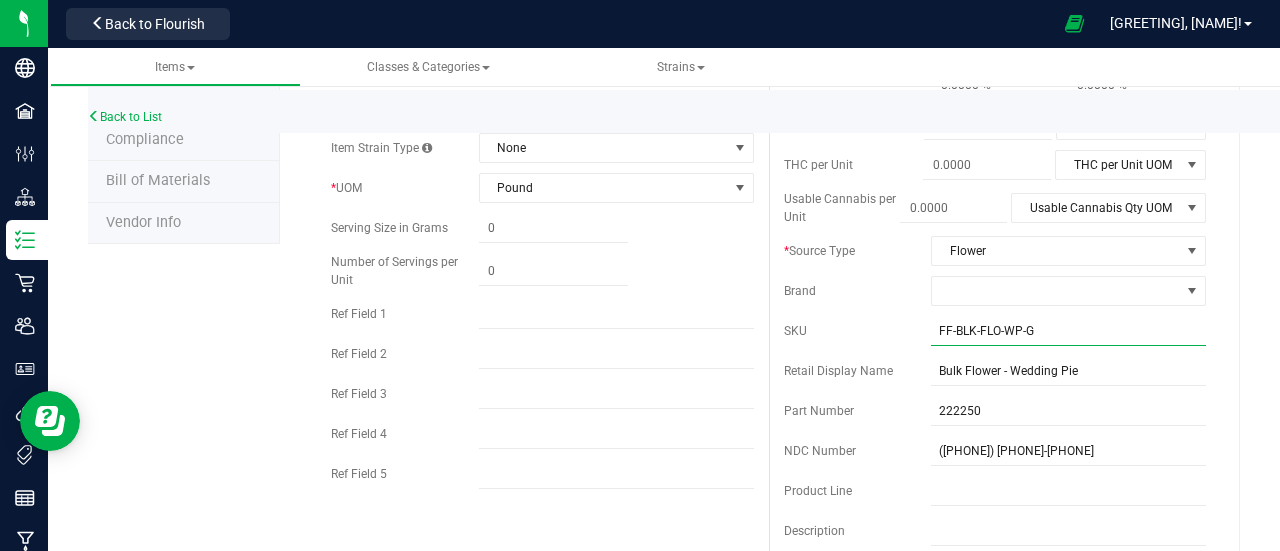 drag, startPoint x: 1042, startPoint y: 329, endPoint x: 906, endPoint y: 337, distance: 136.23509 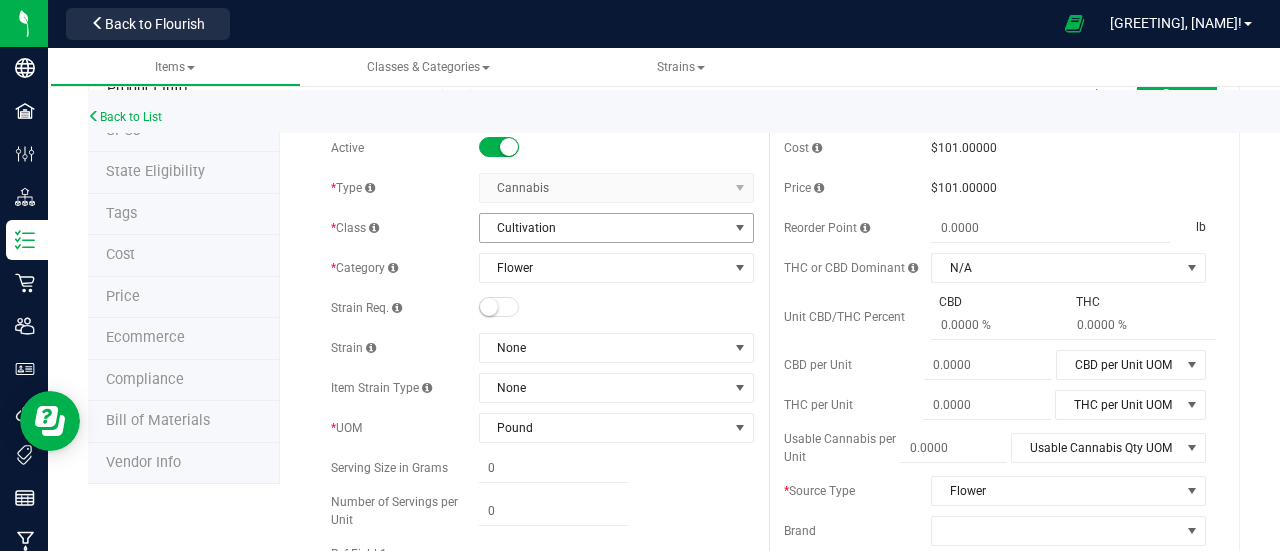 scroll, scrollTop: 0, scrollLeft: 0, axis: both 